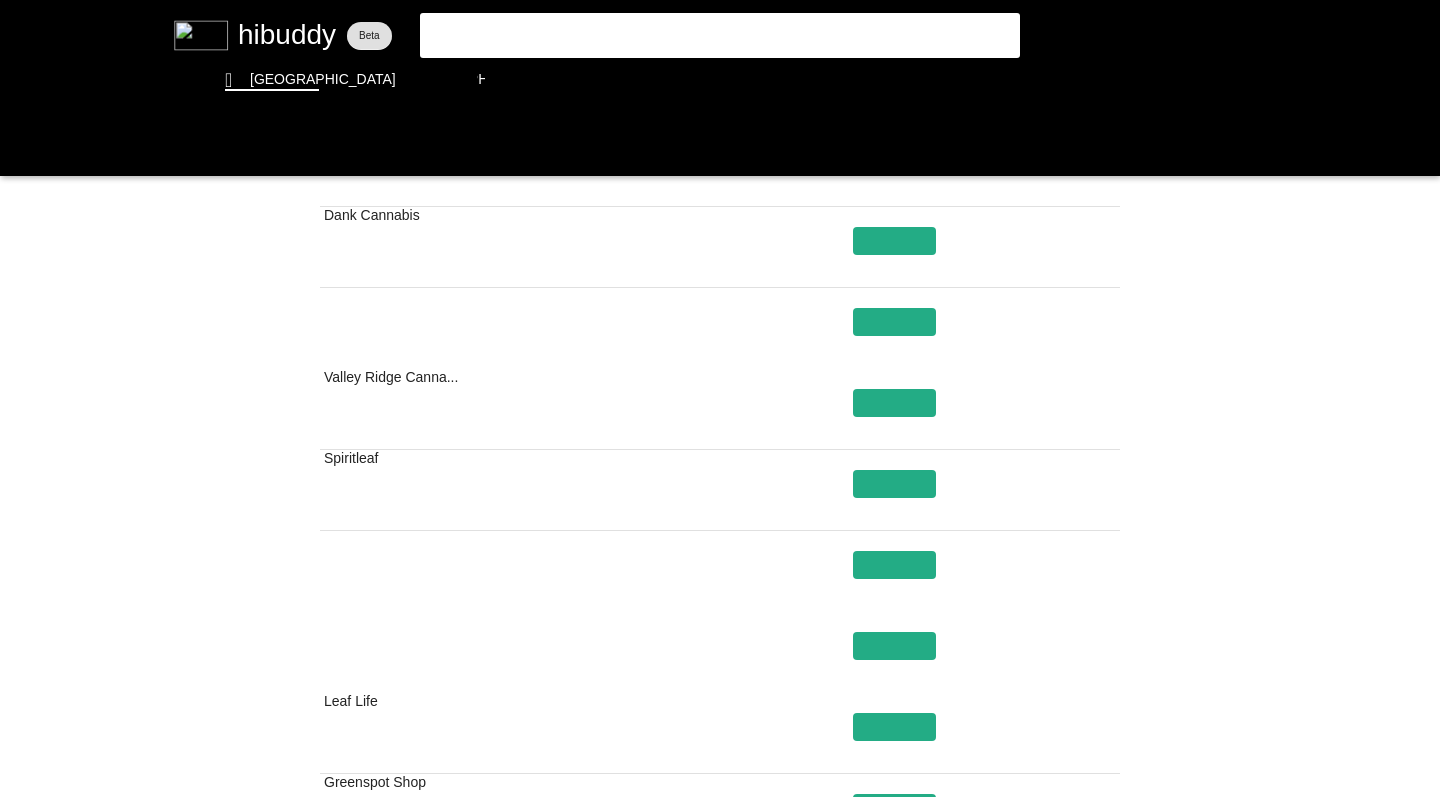 scroll, scrollTop: 0, scrollLeft: 0, axis: both 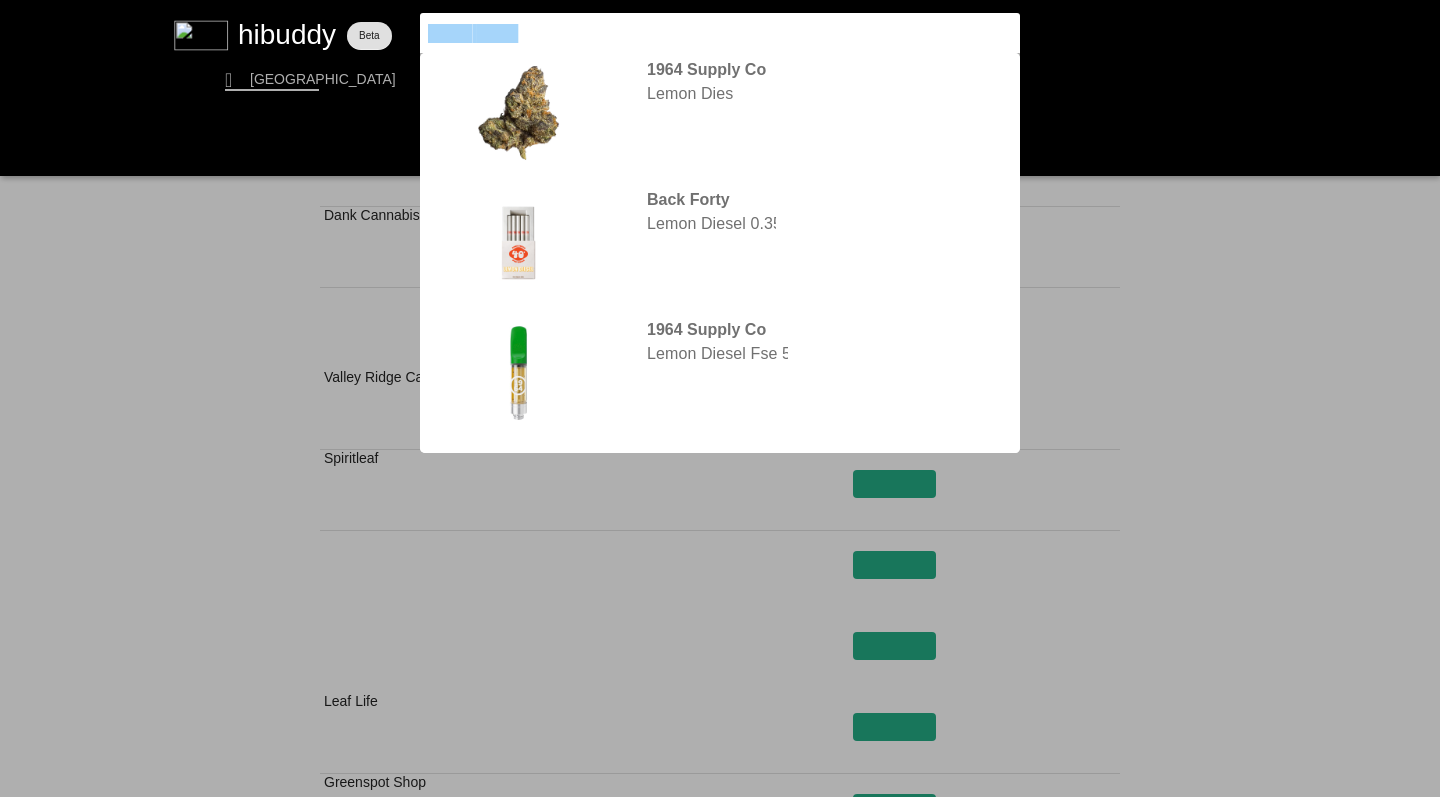 drag, startPoint x: 526, startPoint y: 32, endPoint x: 385, endPoint y: 14, distance: 142.14429 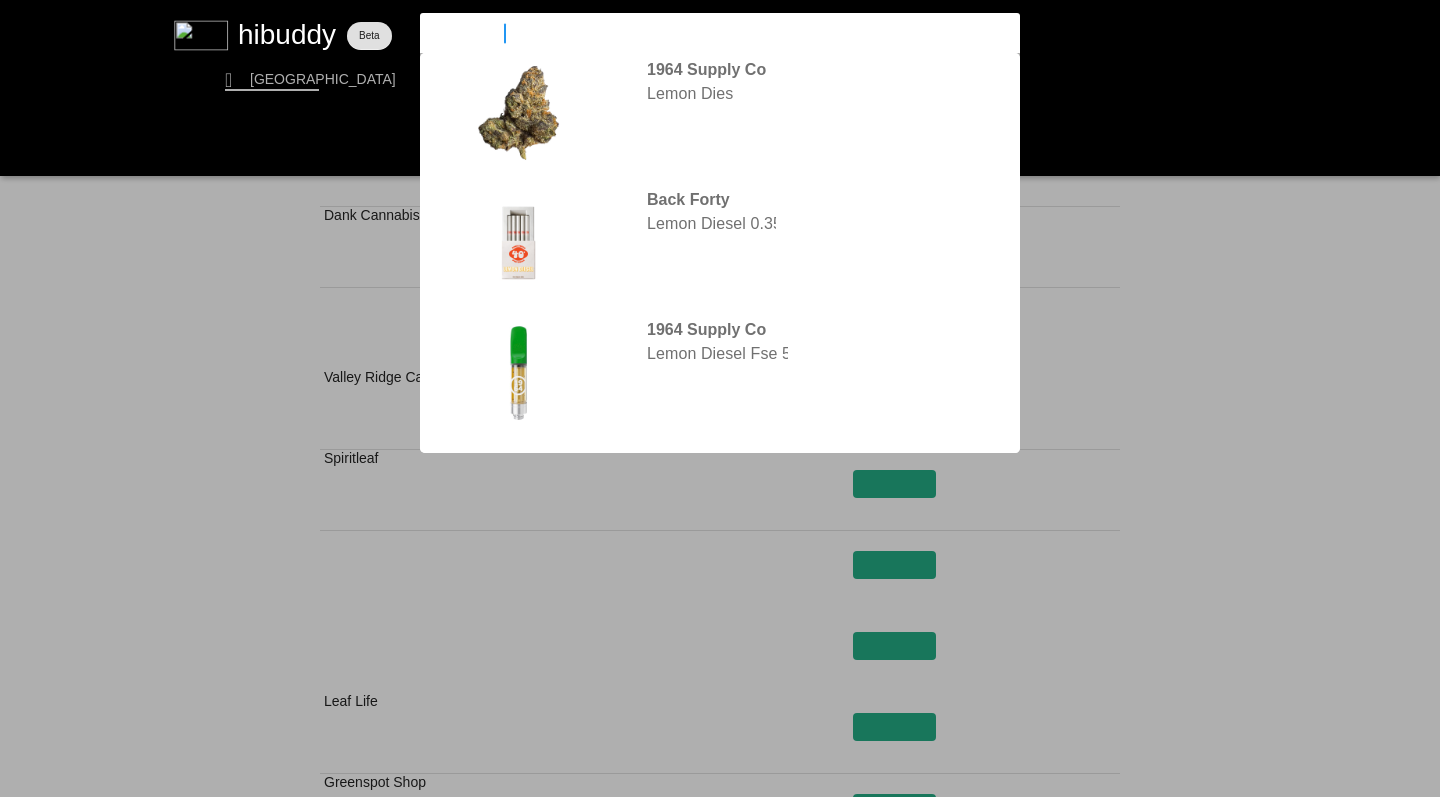 type on "glitter bomb" 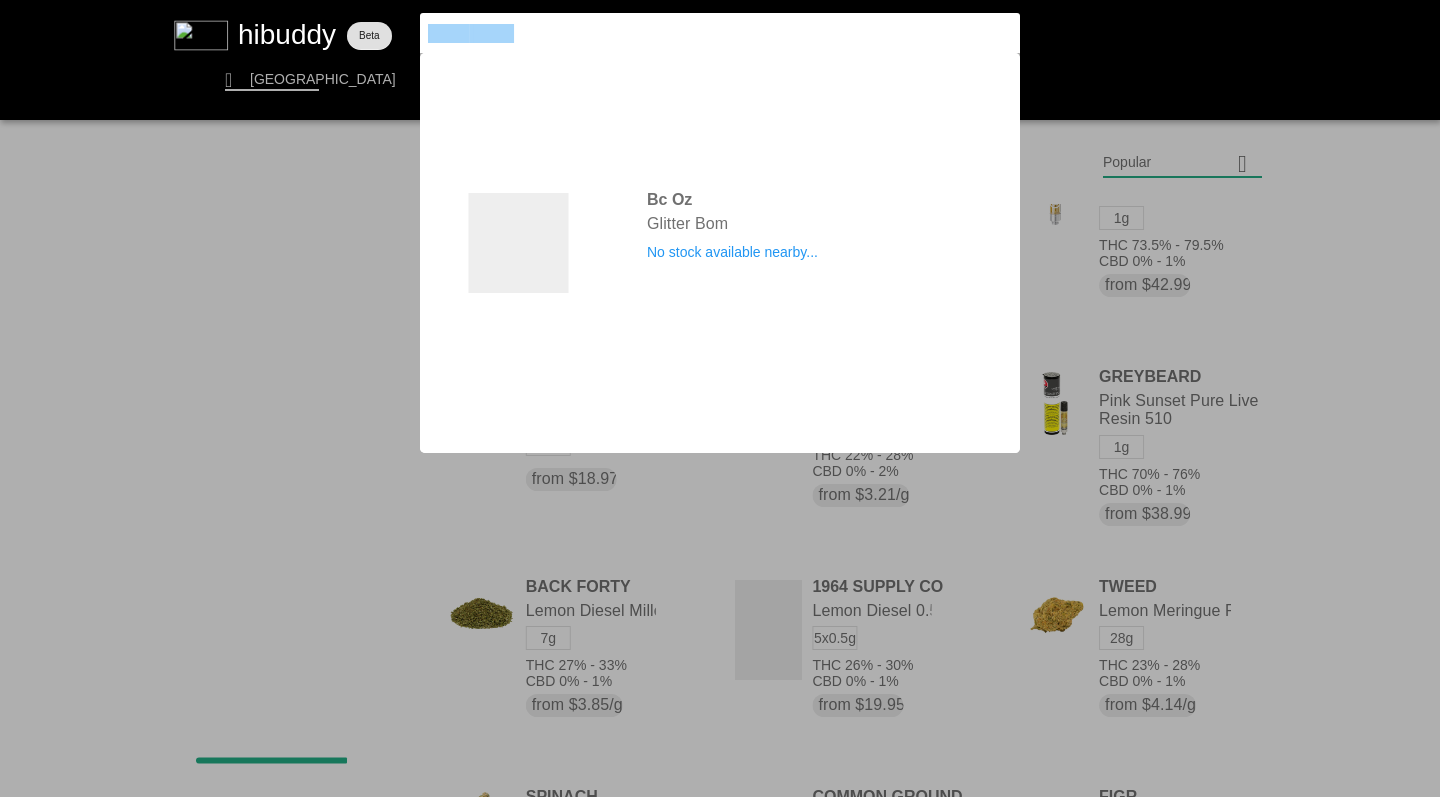 drag, startPoint x: 525, startPoint y: 31, endPoint x: 402, endPoint y: 15, distance: 124.036285 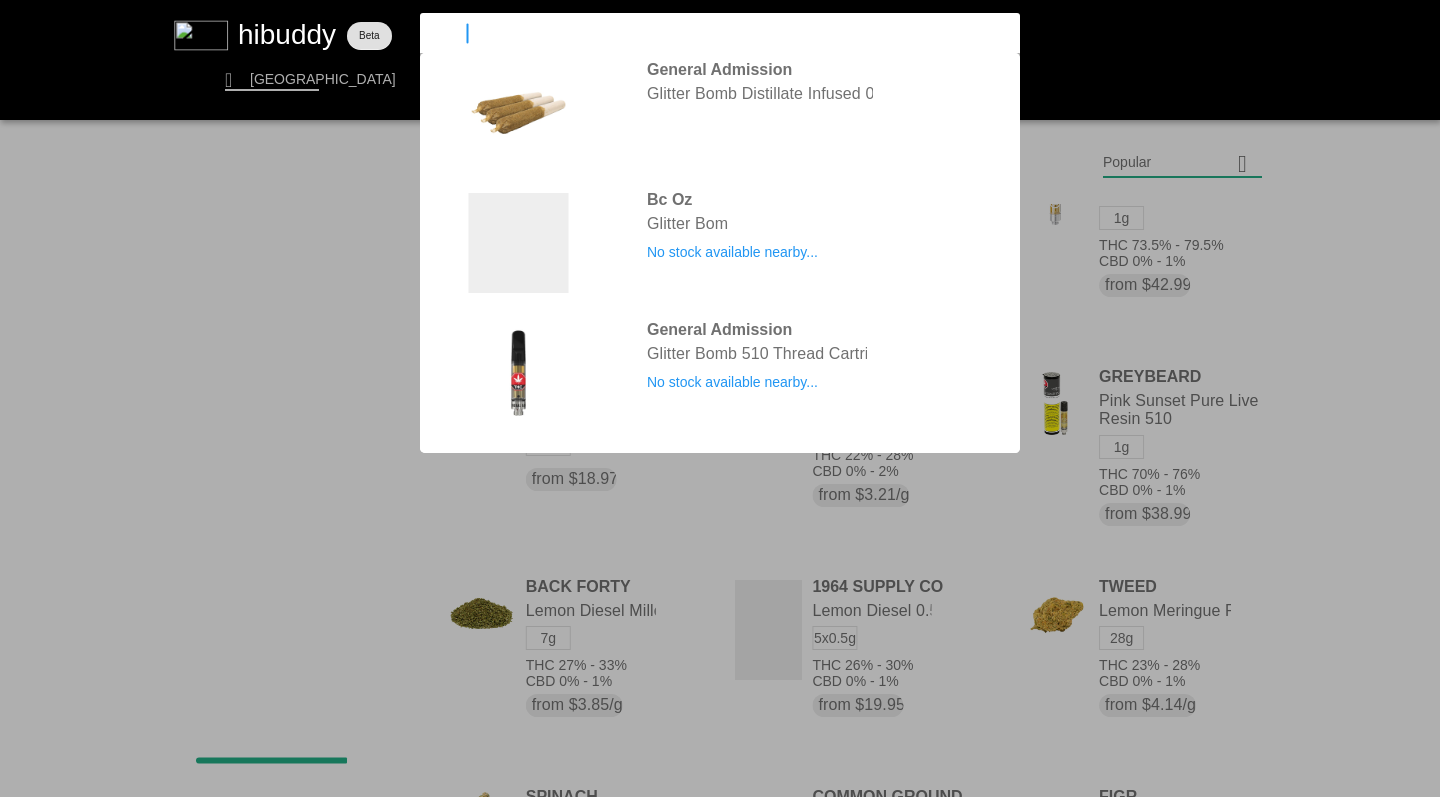 type on "nectur" 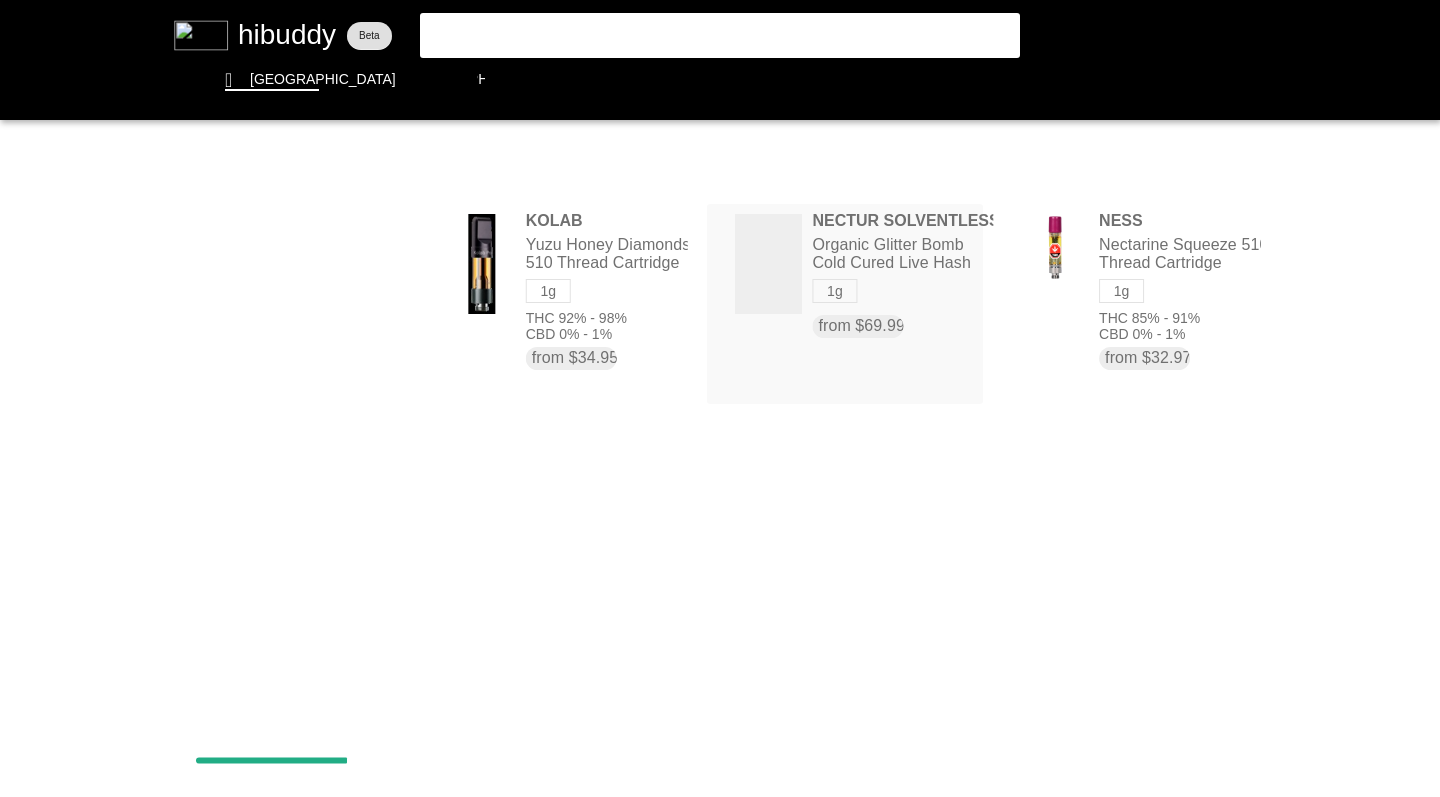 click at bounding box center (720, 398) 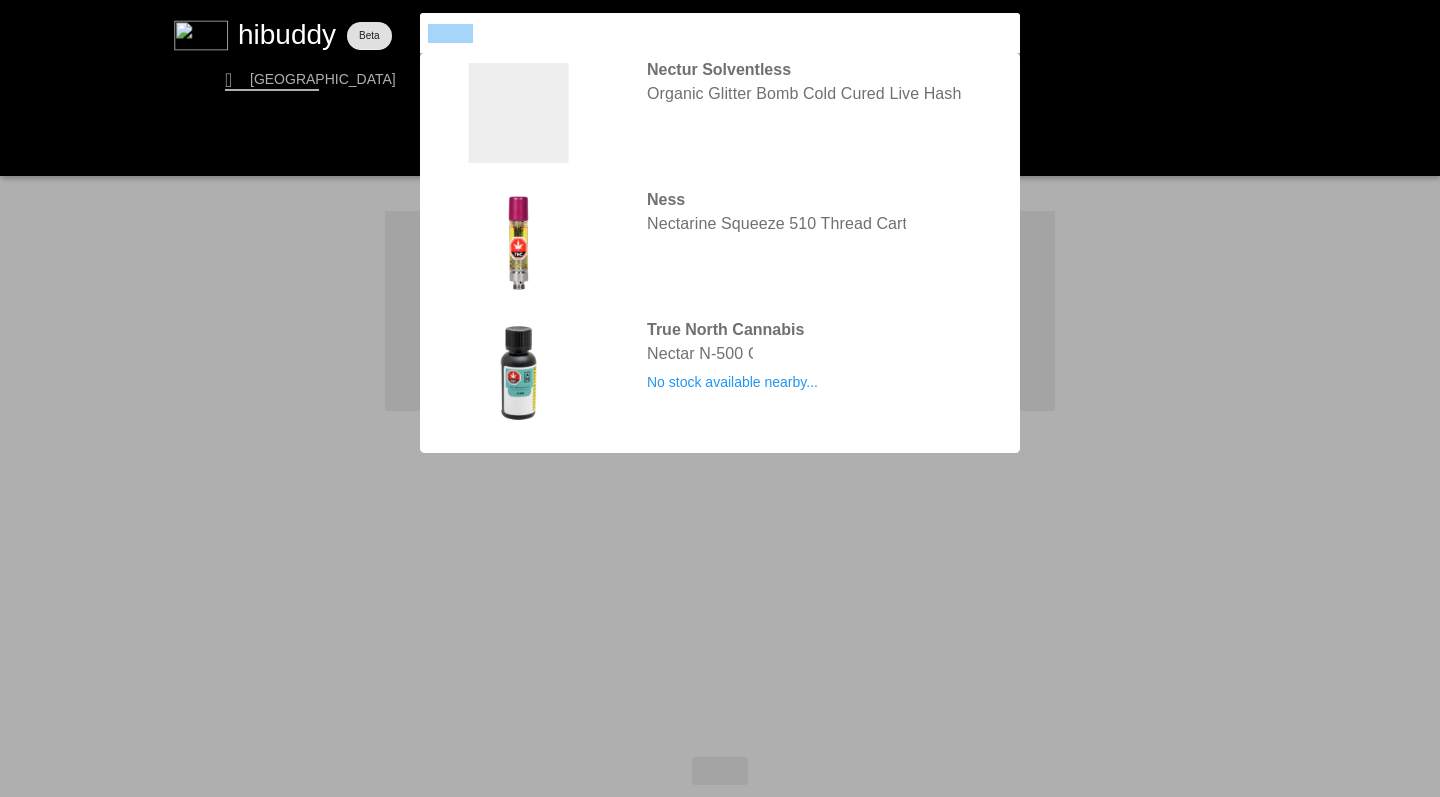drag, startPoint x: 511, startPoint y: 26, endPoint x: 399, endPoint y: 25, distance: 112.00446 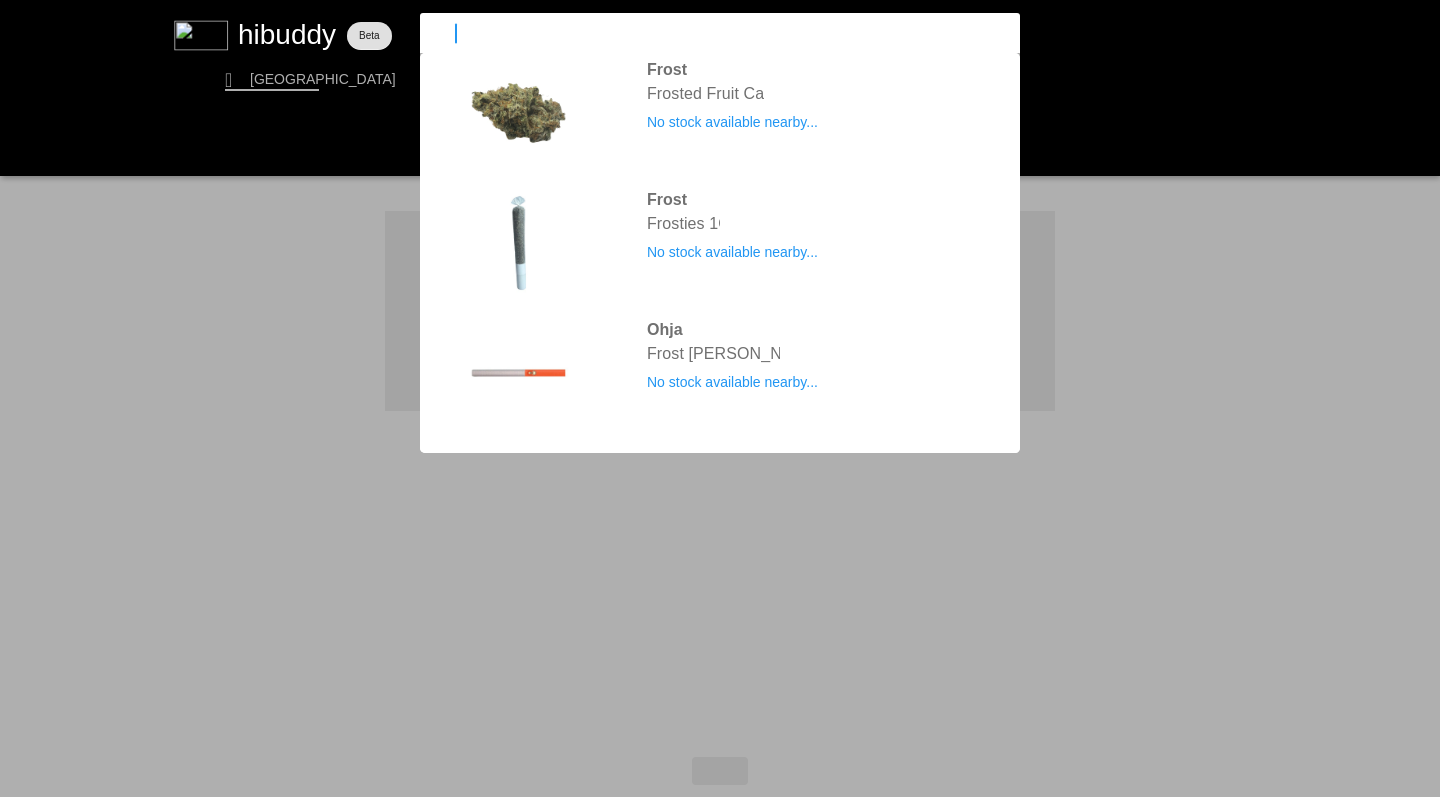 type on "f" 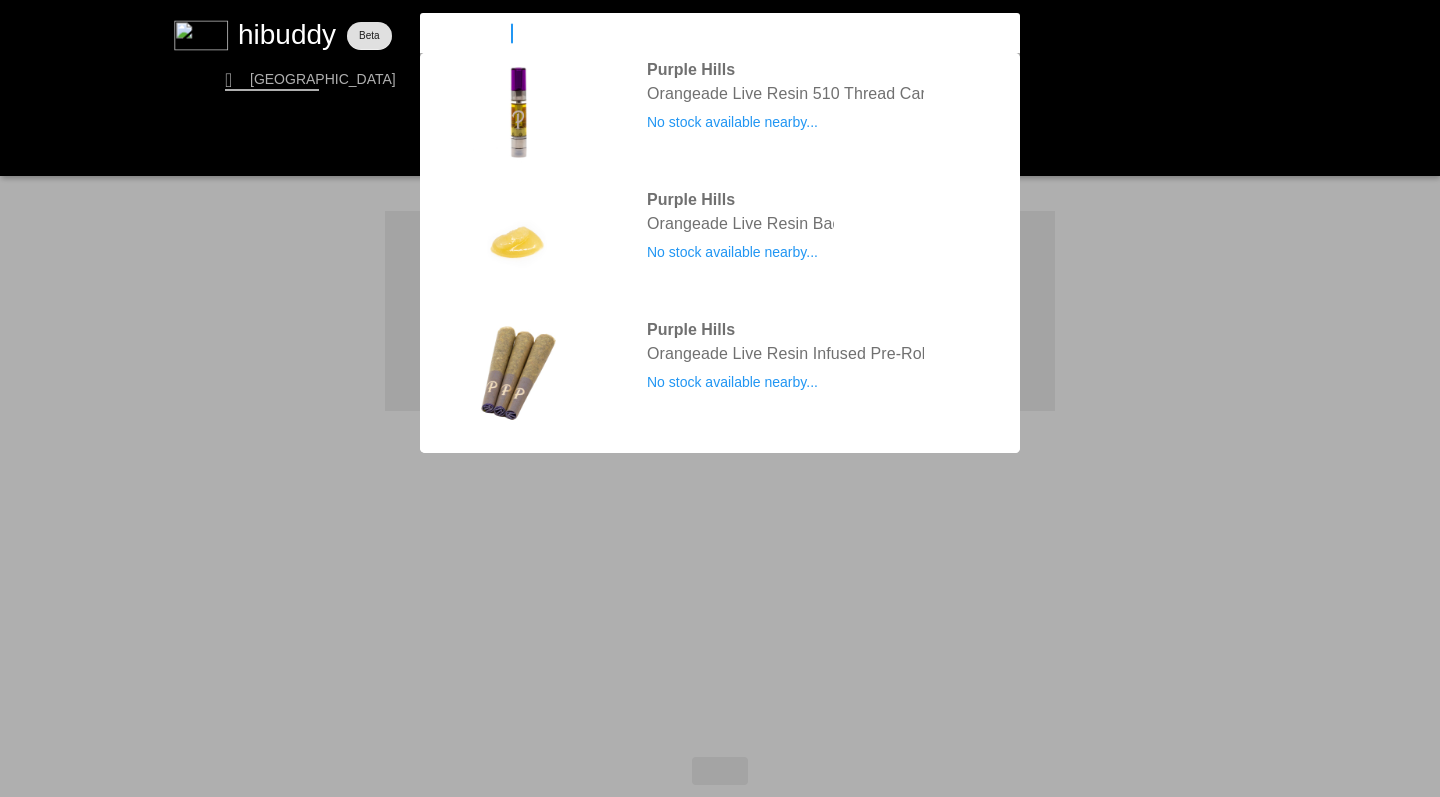 type on "orange crush" 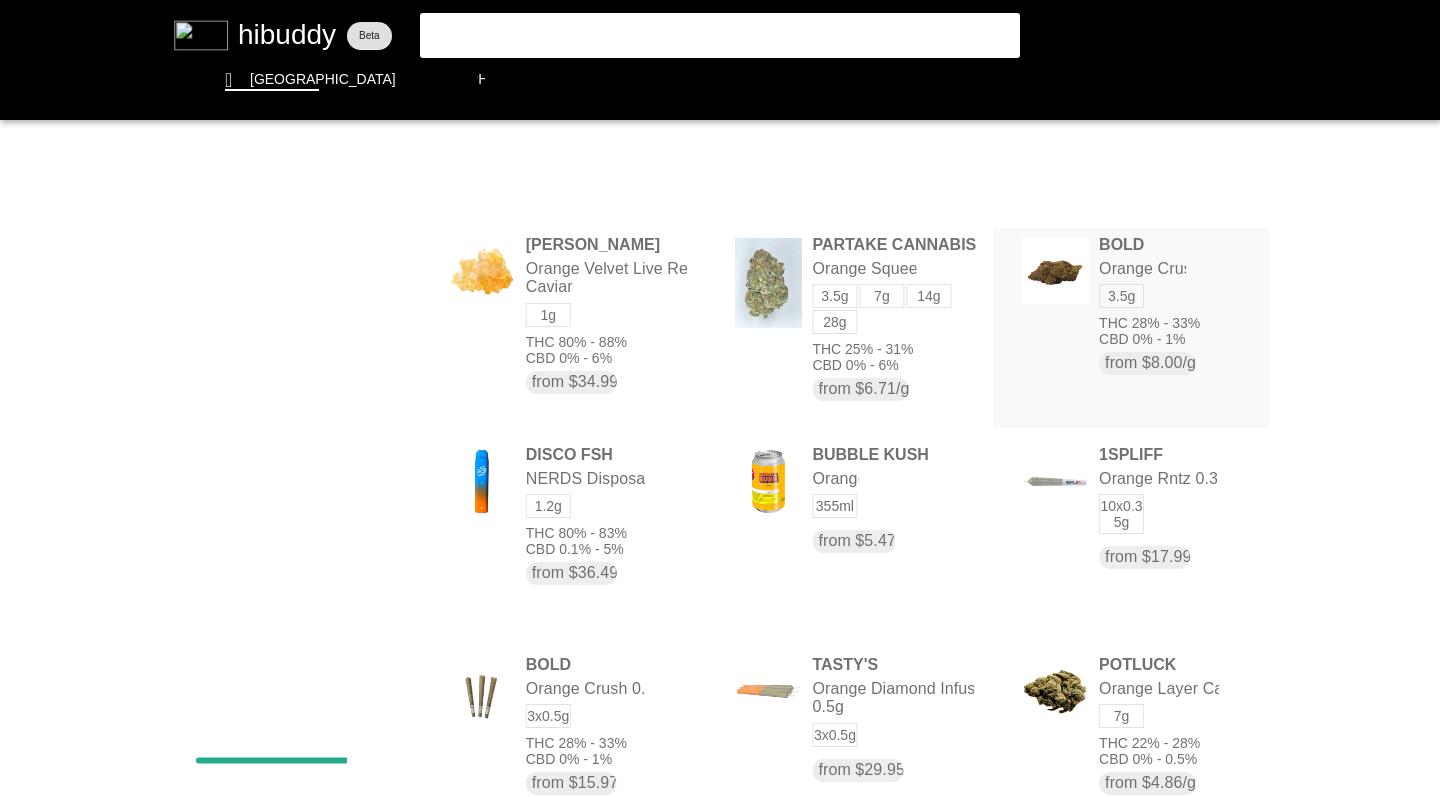 click at bounding box center (720, 398) 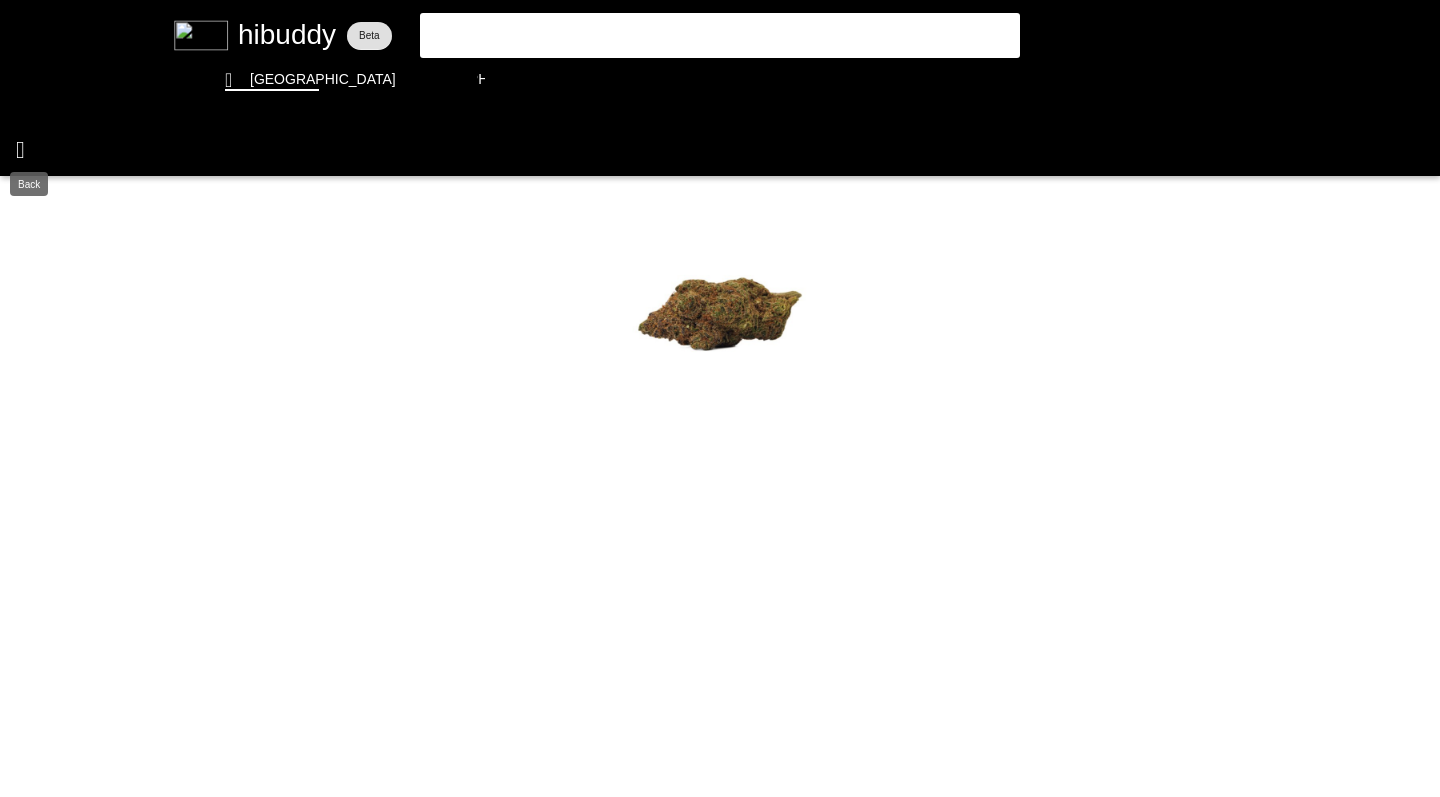 click at bounding box center [720, 398] 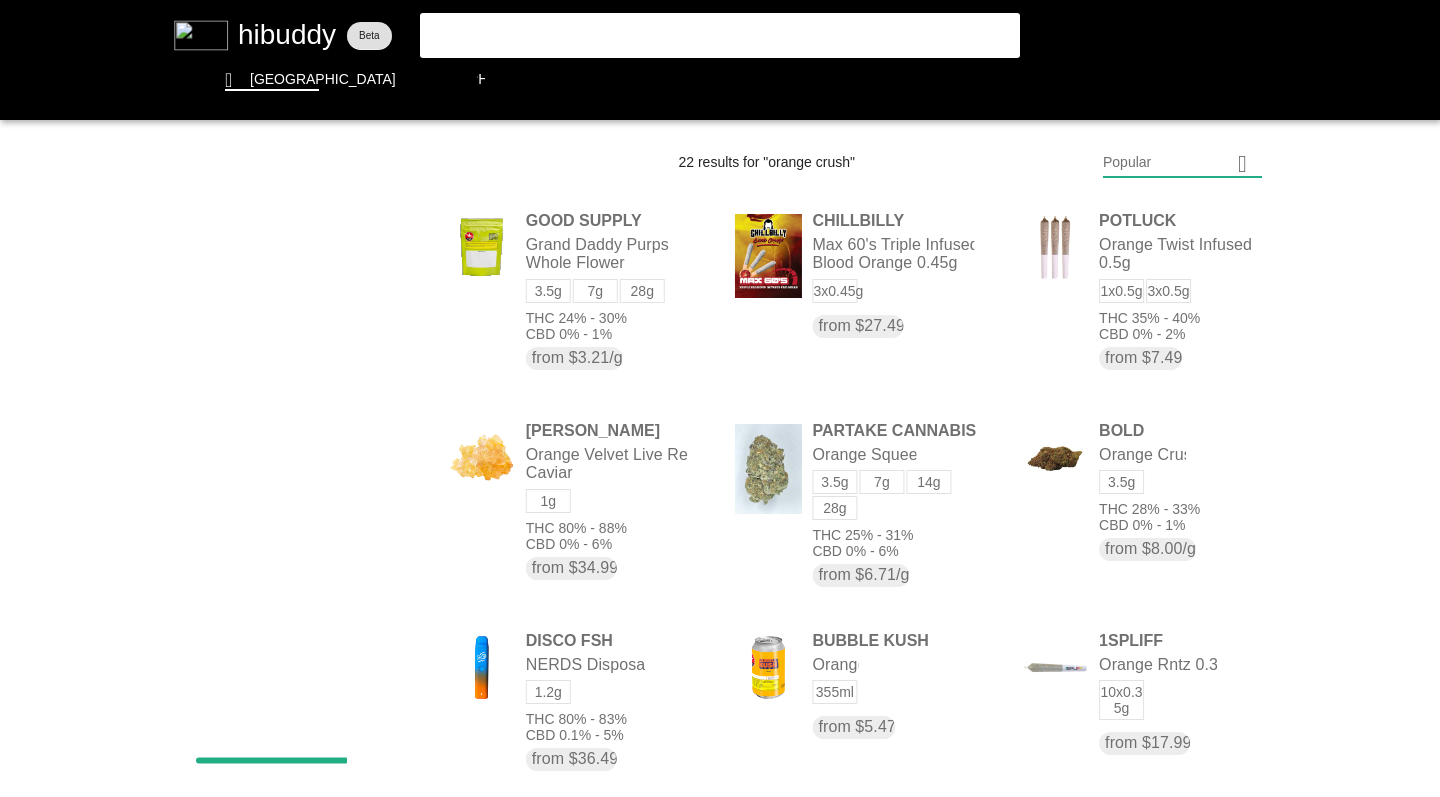 click at bounding box center (720, 398) 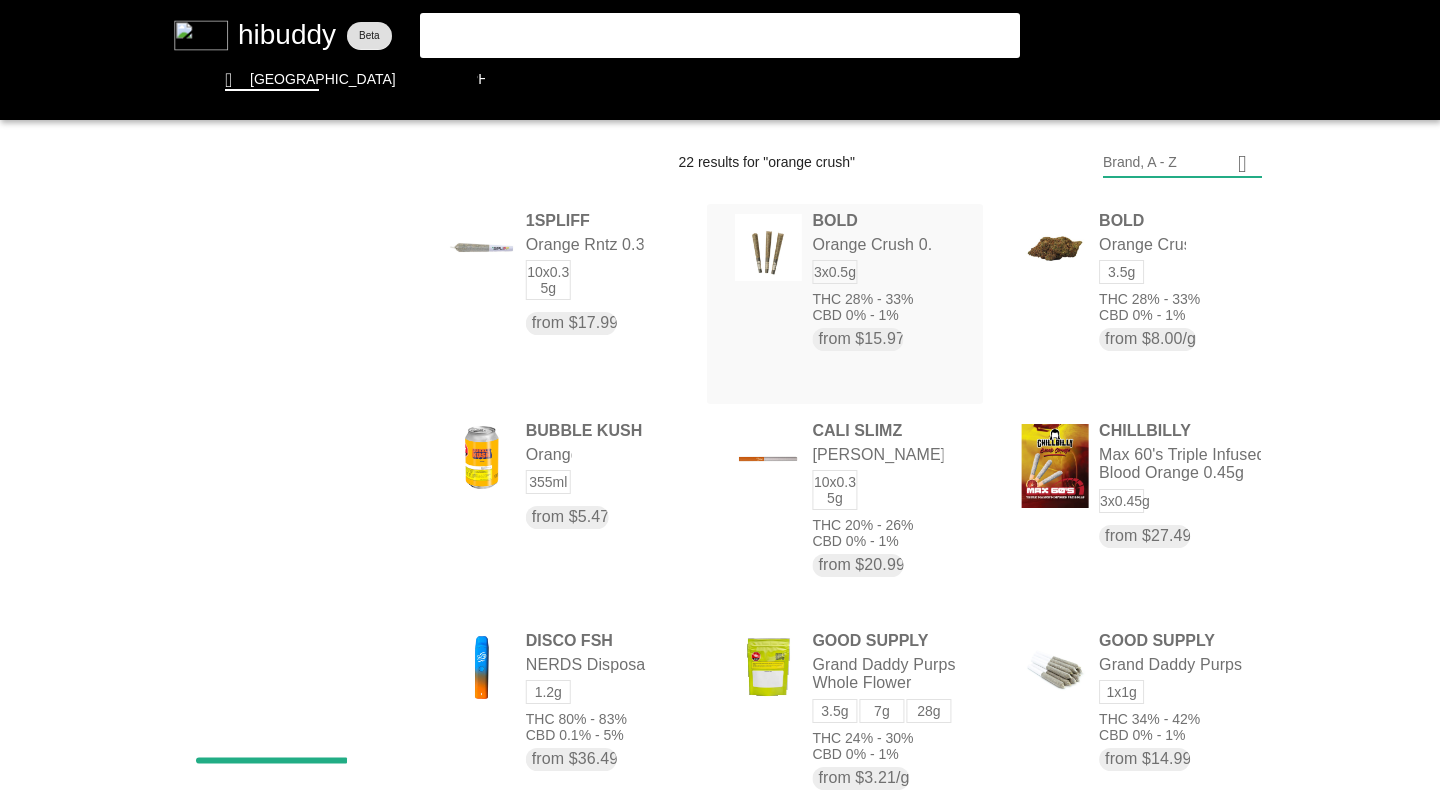click at bounding box center (720, 398) 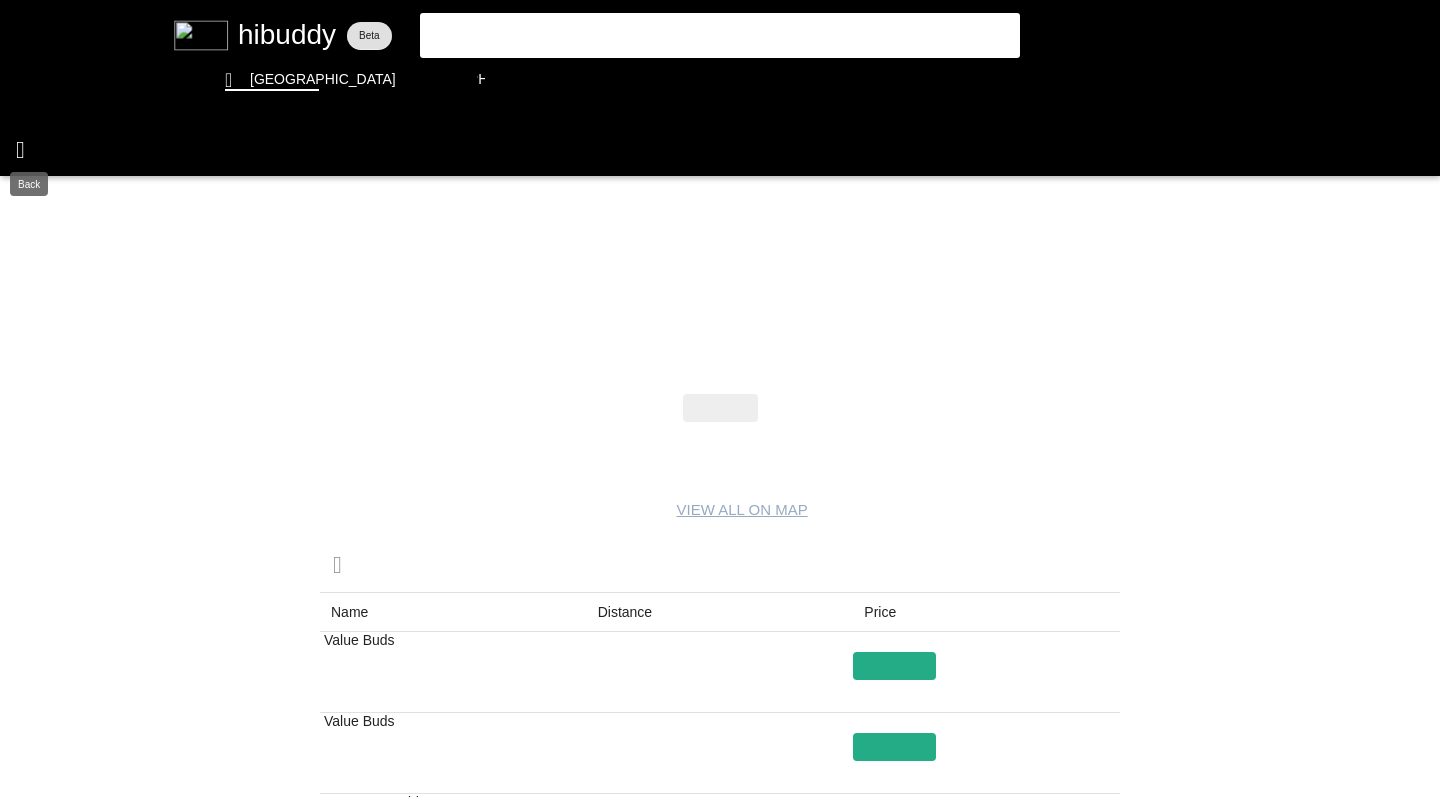 click at bounding box center (720, 398) 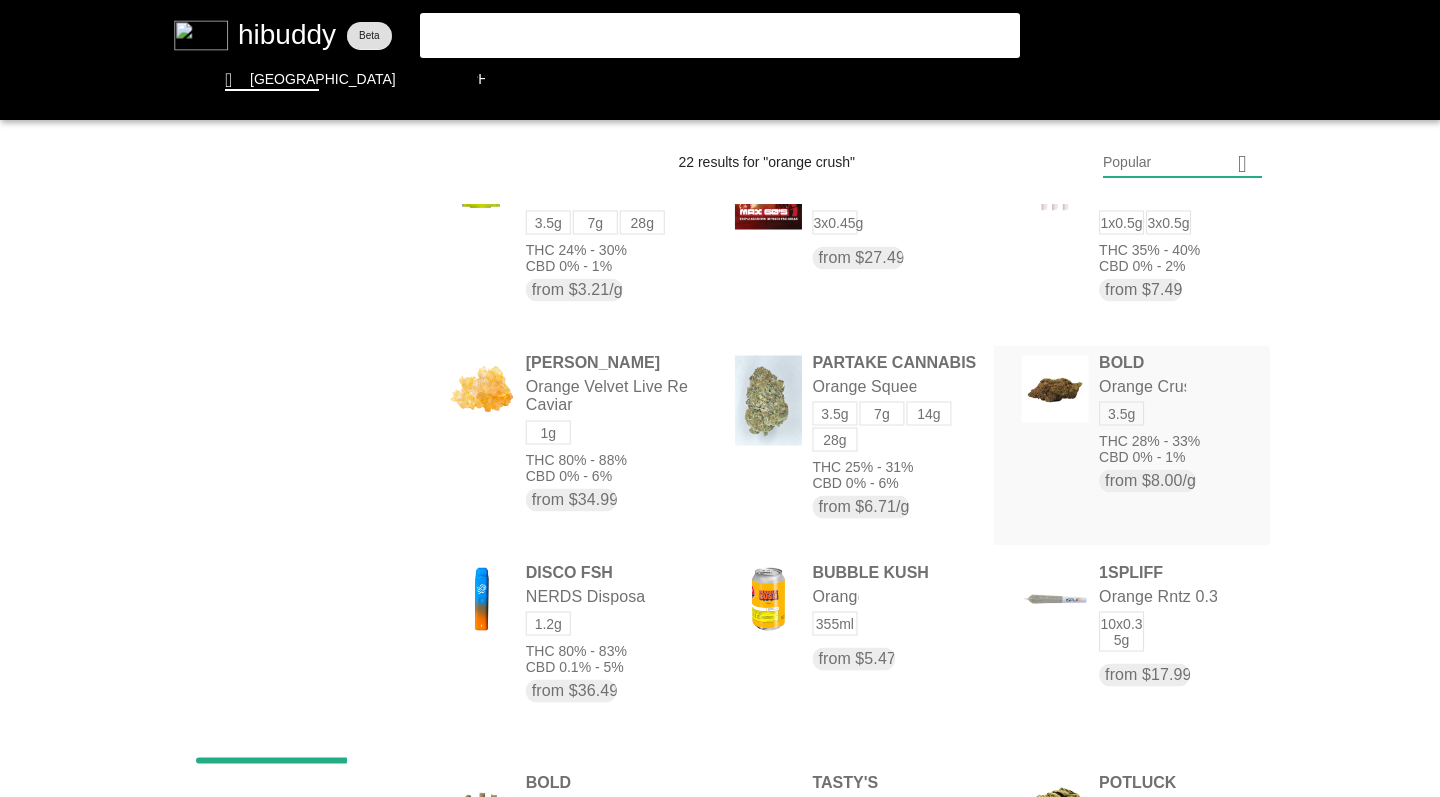 click at bounding box center [720, 398] 